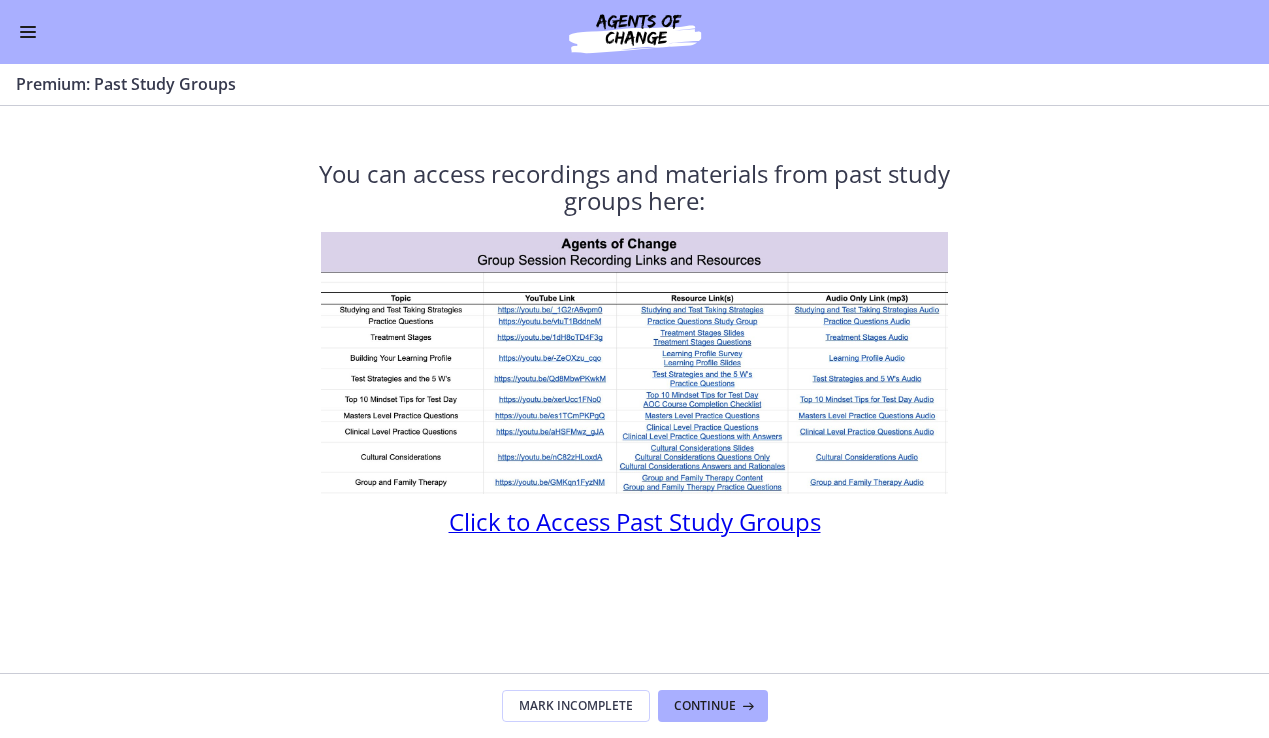 scroll, scrollTop: 0, scrollLeft: 0, axis: both 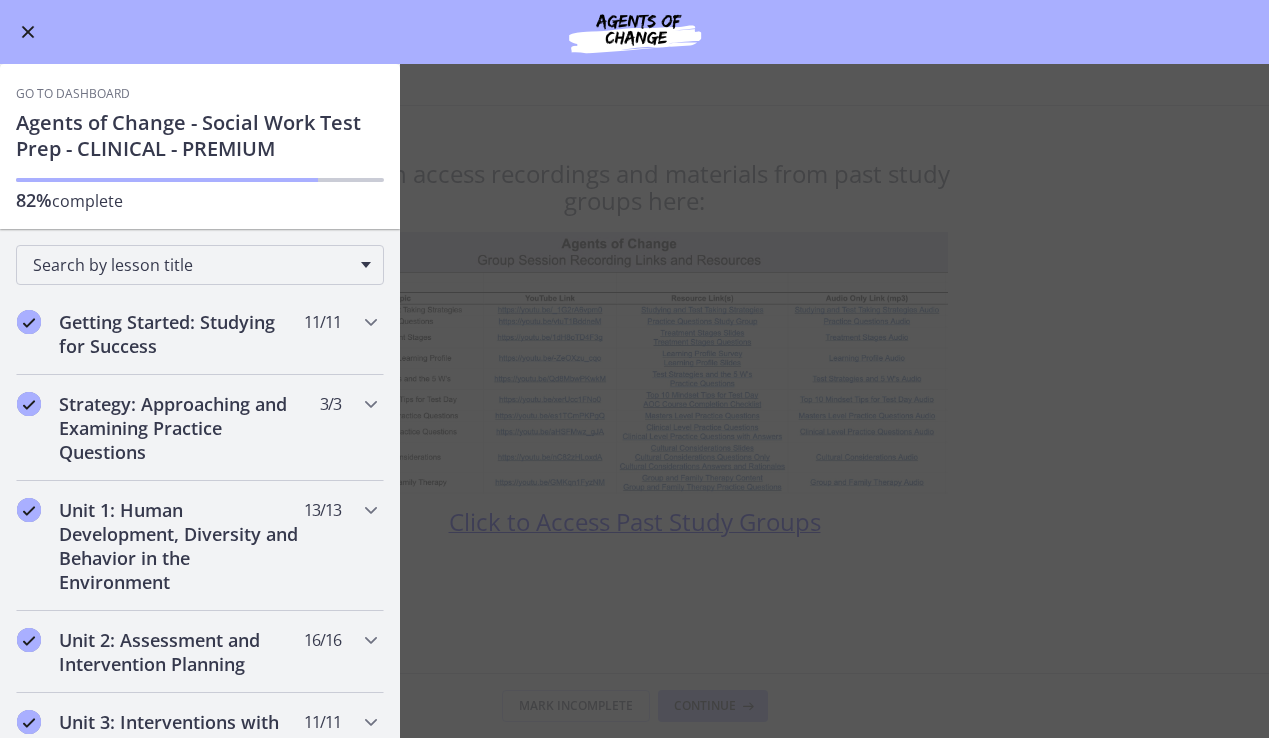 click on "Agents of Change - Social Work Test Prep - CLINICAL - PREMIUM" at bounding box center (200, 136) 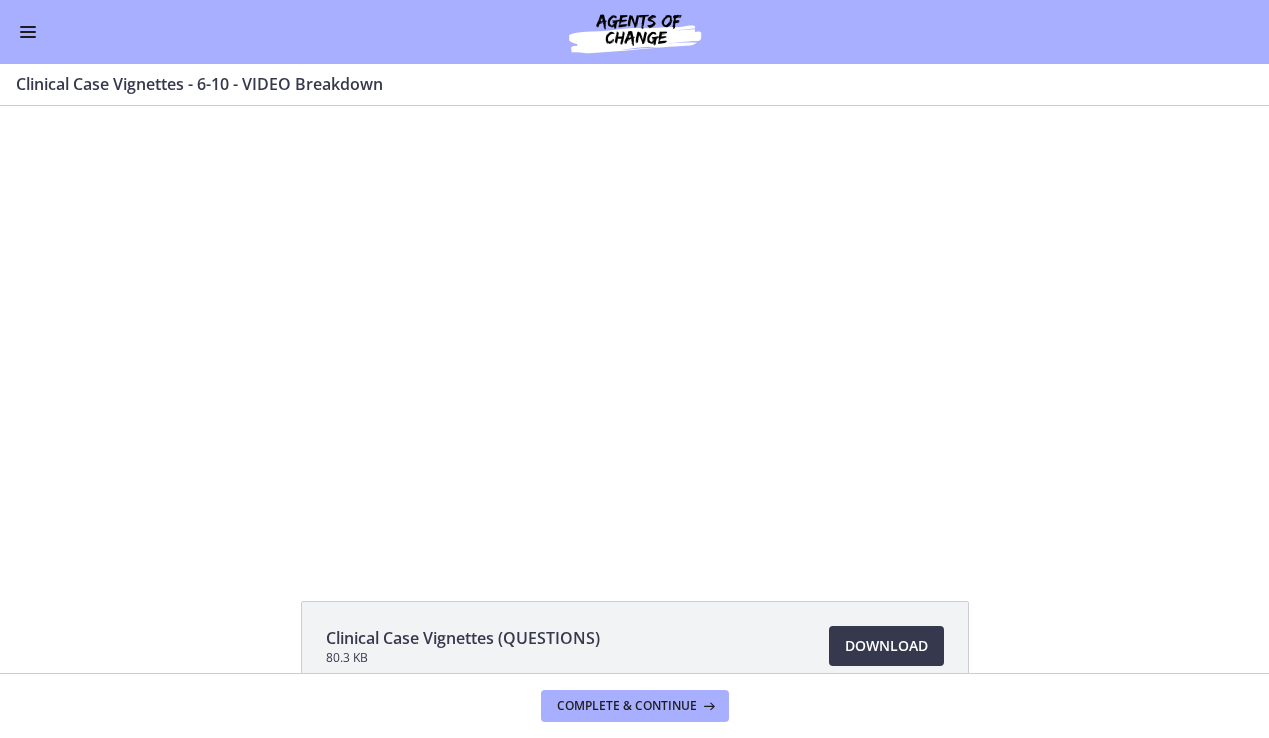 scroll, scrollTop: 0, scrollLeft: 0, axis: both 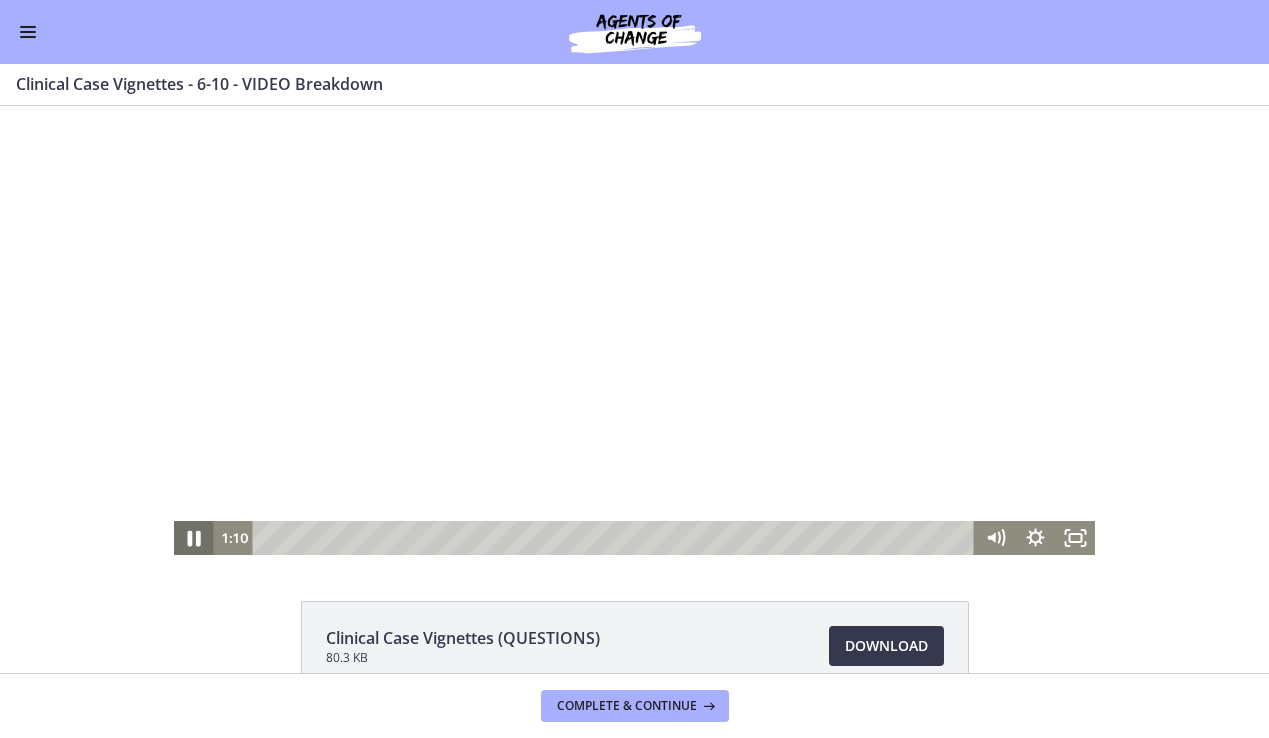 click 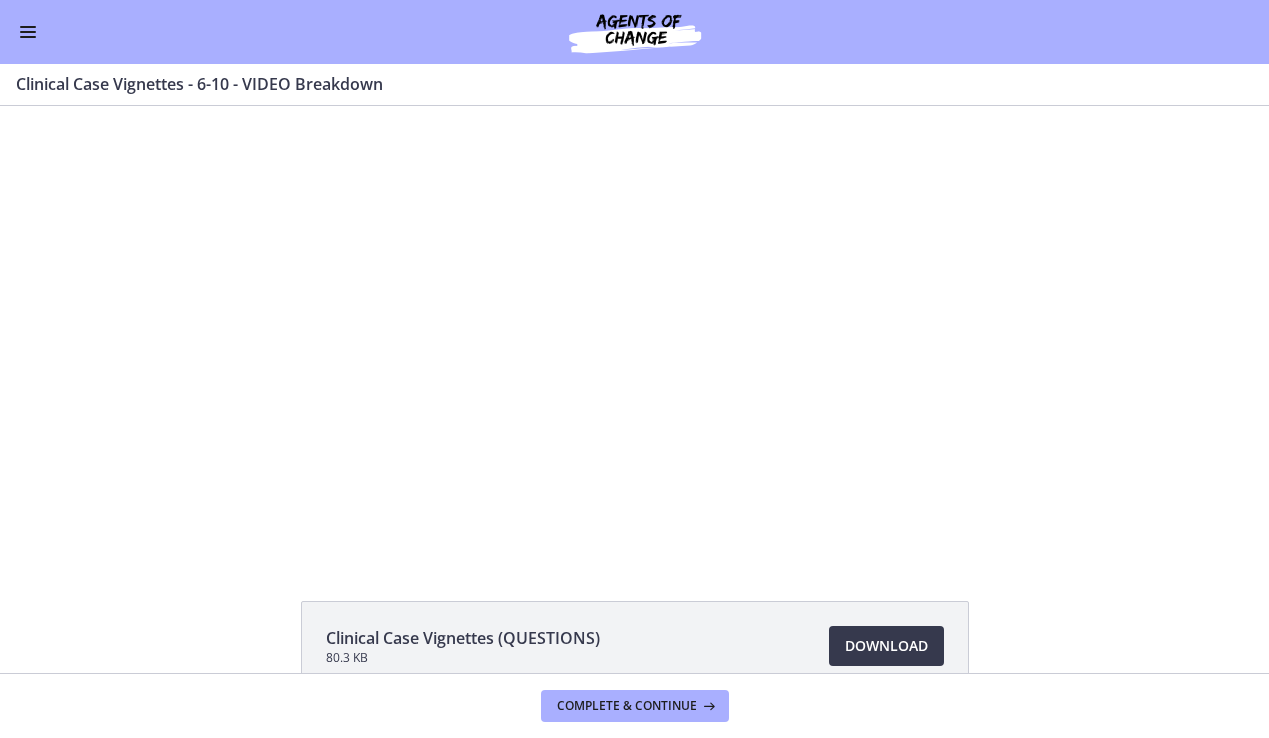 click at bounding box center (28, 32) 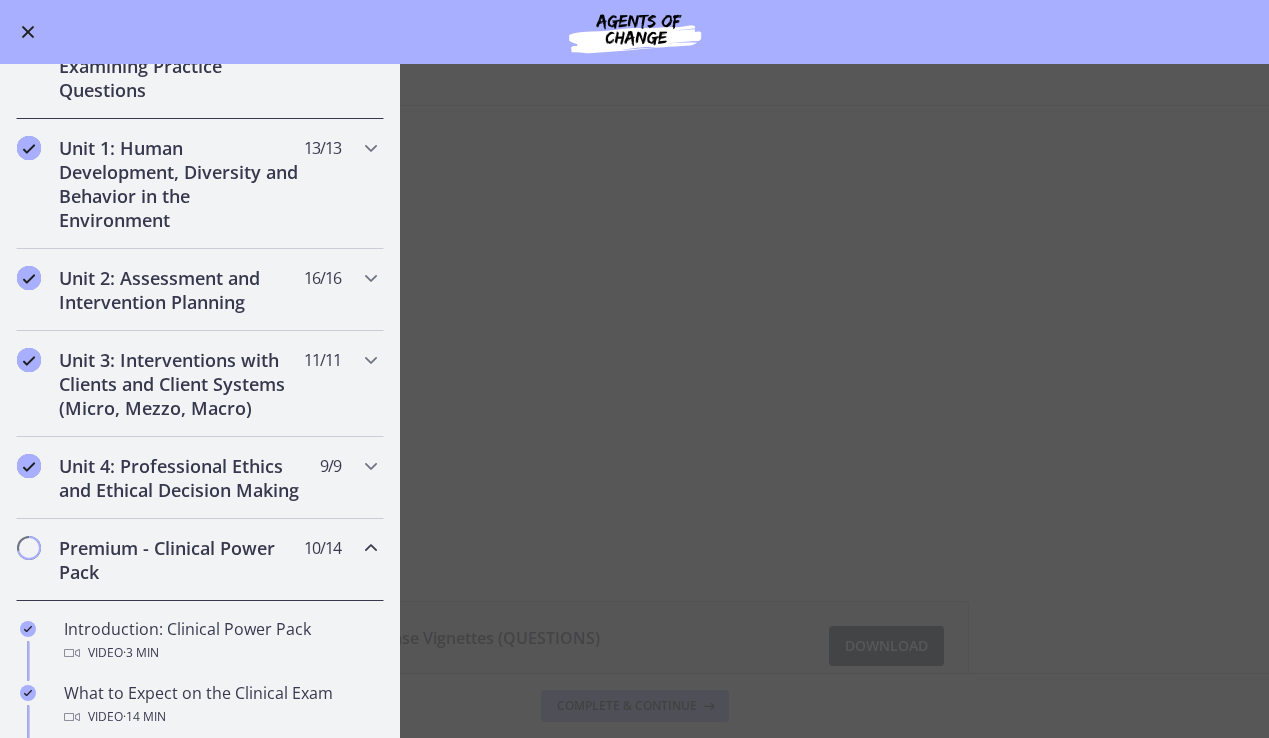 scroll, scrollTop: 0, scrollLeft: 0, axis: both 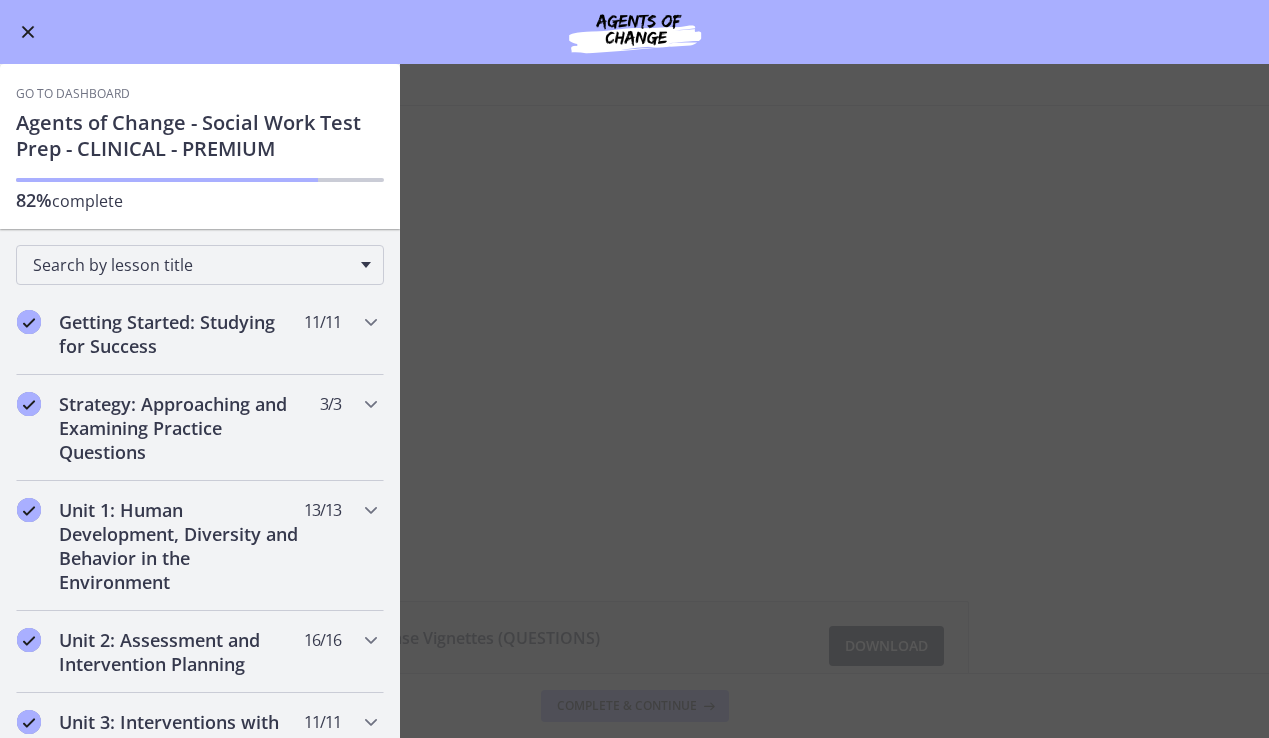 click at bounding box center (28, 32) 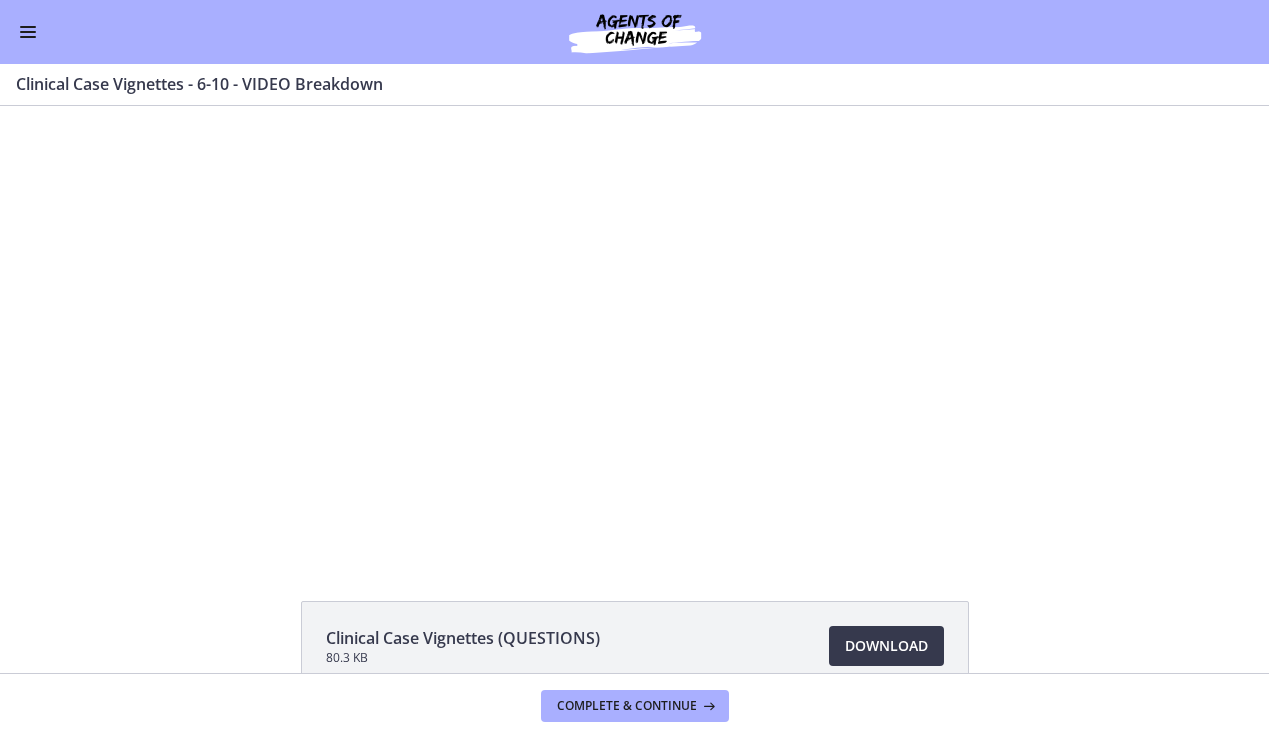 click at bounding box center [28, 32] 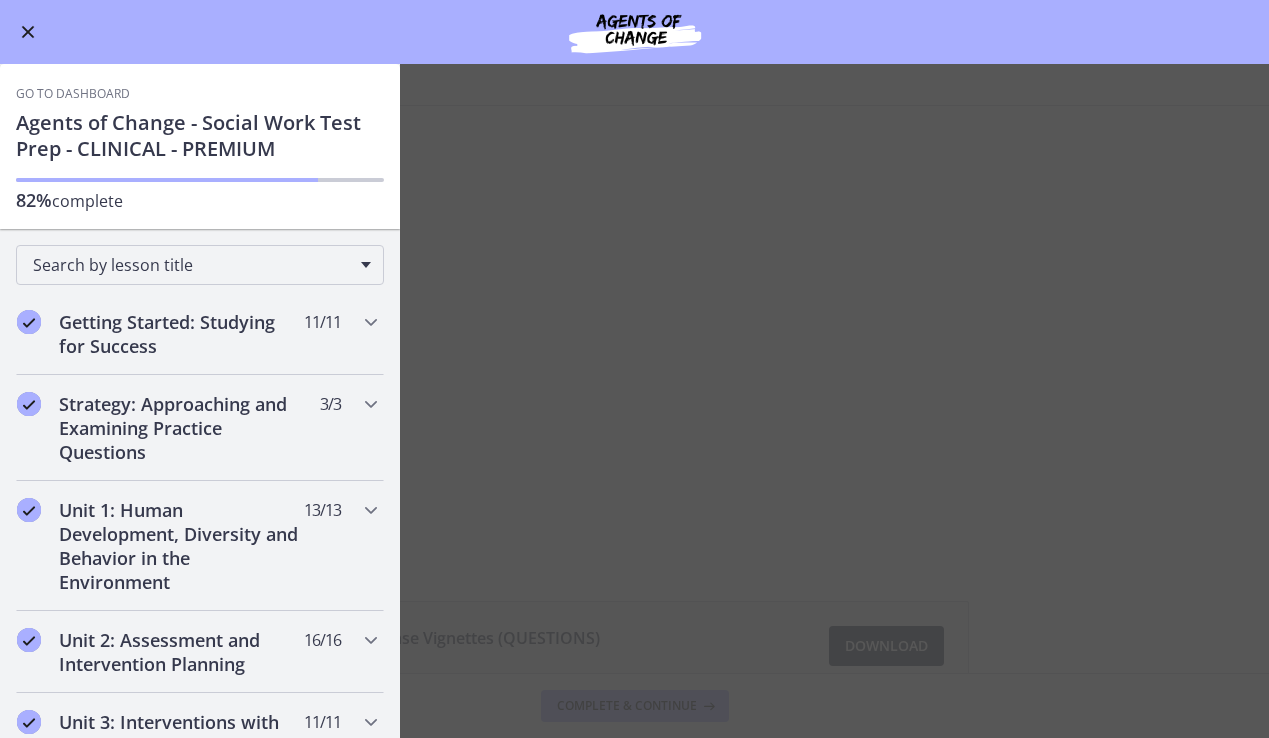 click at bounding box center (28, 32) 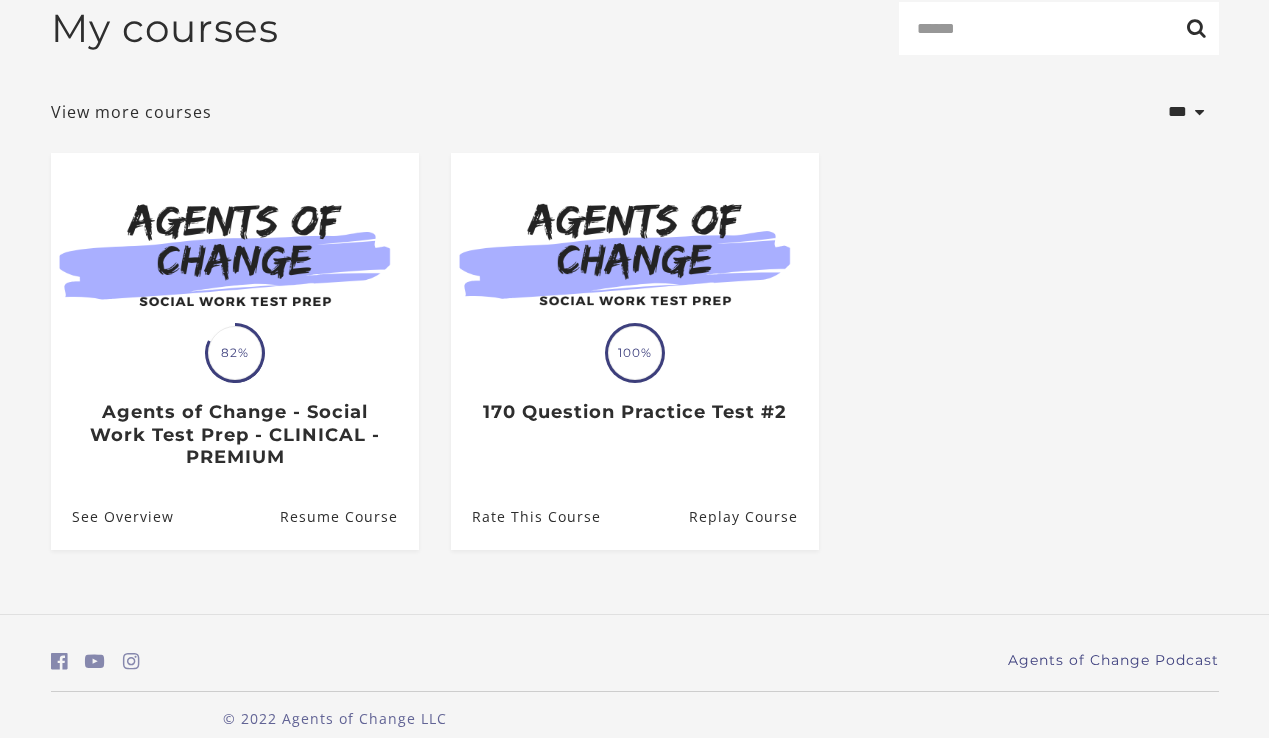 scroll, scrollTop: 281, scrollLeft: 0, axis: vertical 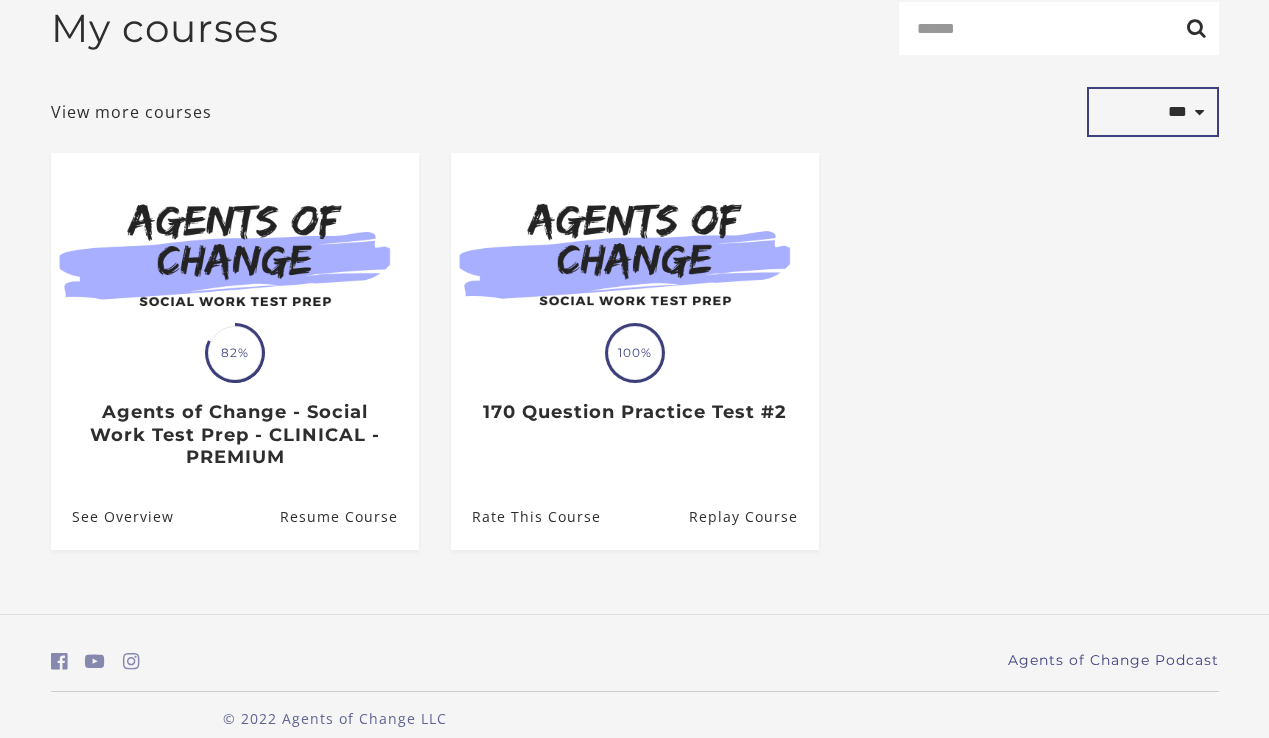 click on "**********" at bounding box center [1153, 112] 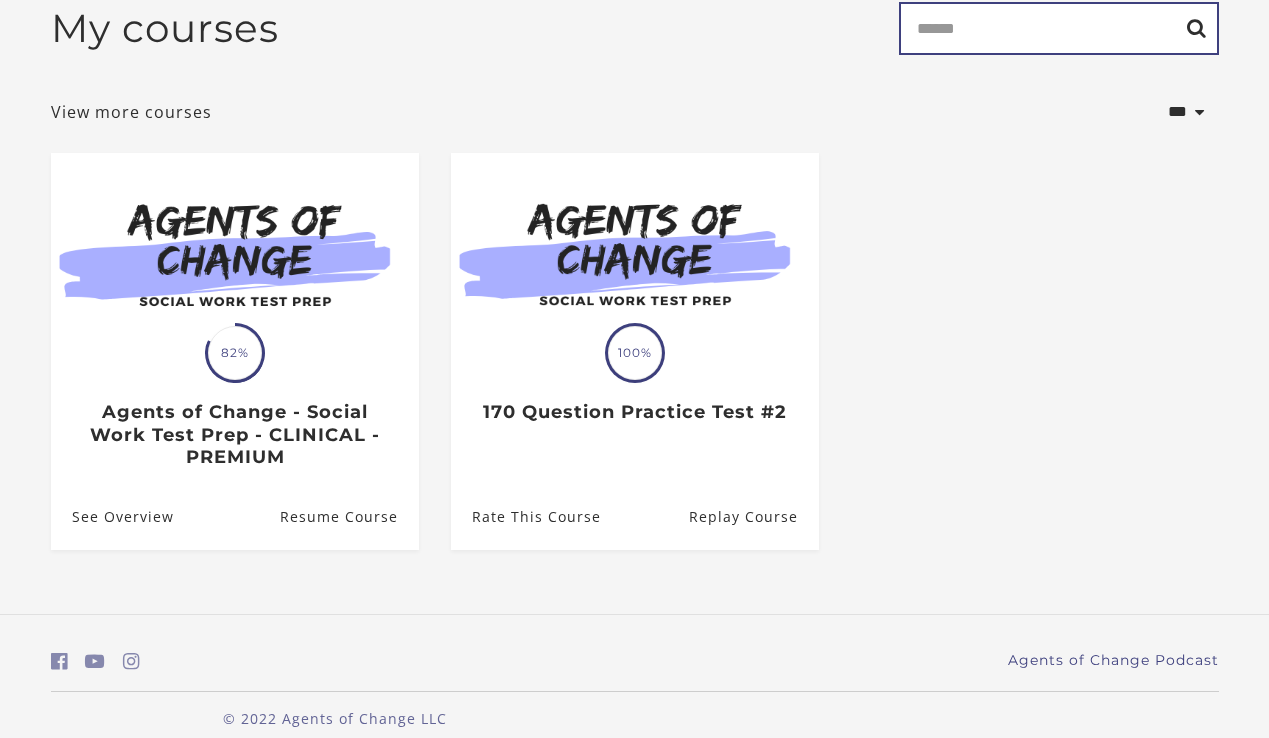 click on "Search" at bounding box center (1059, 28) 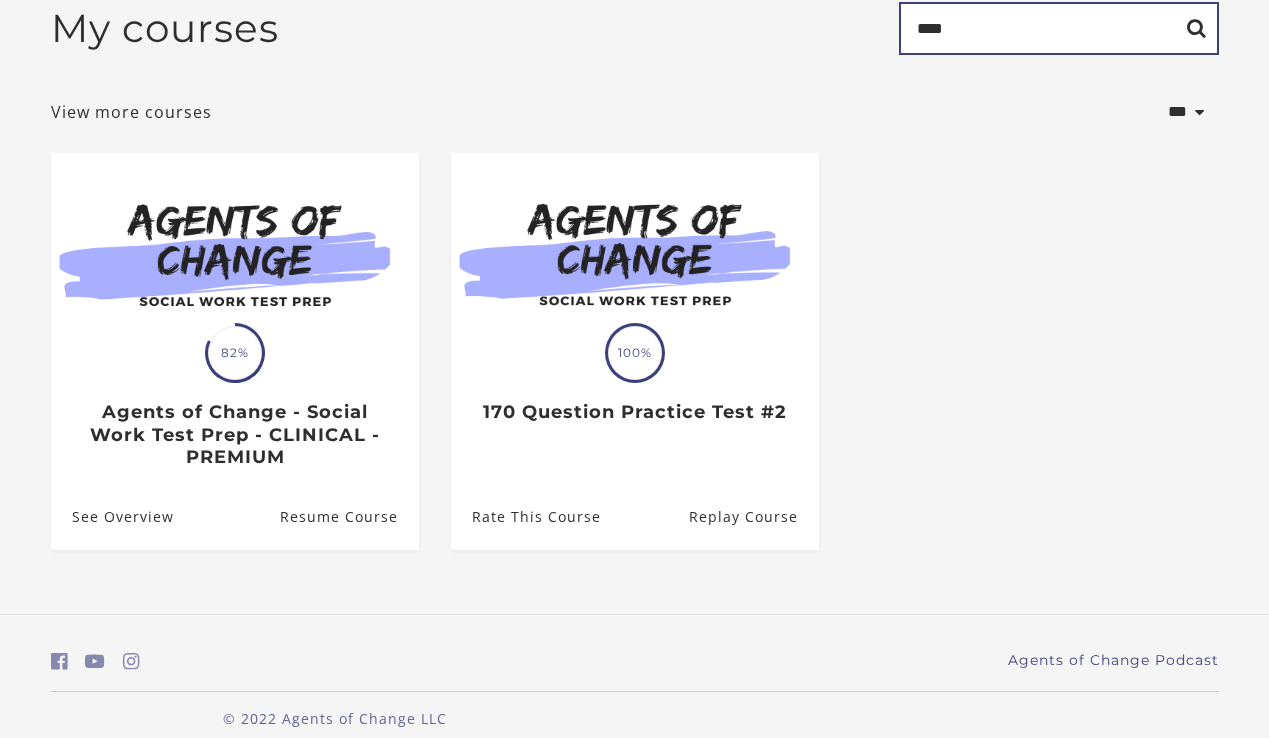 type on "****" 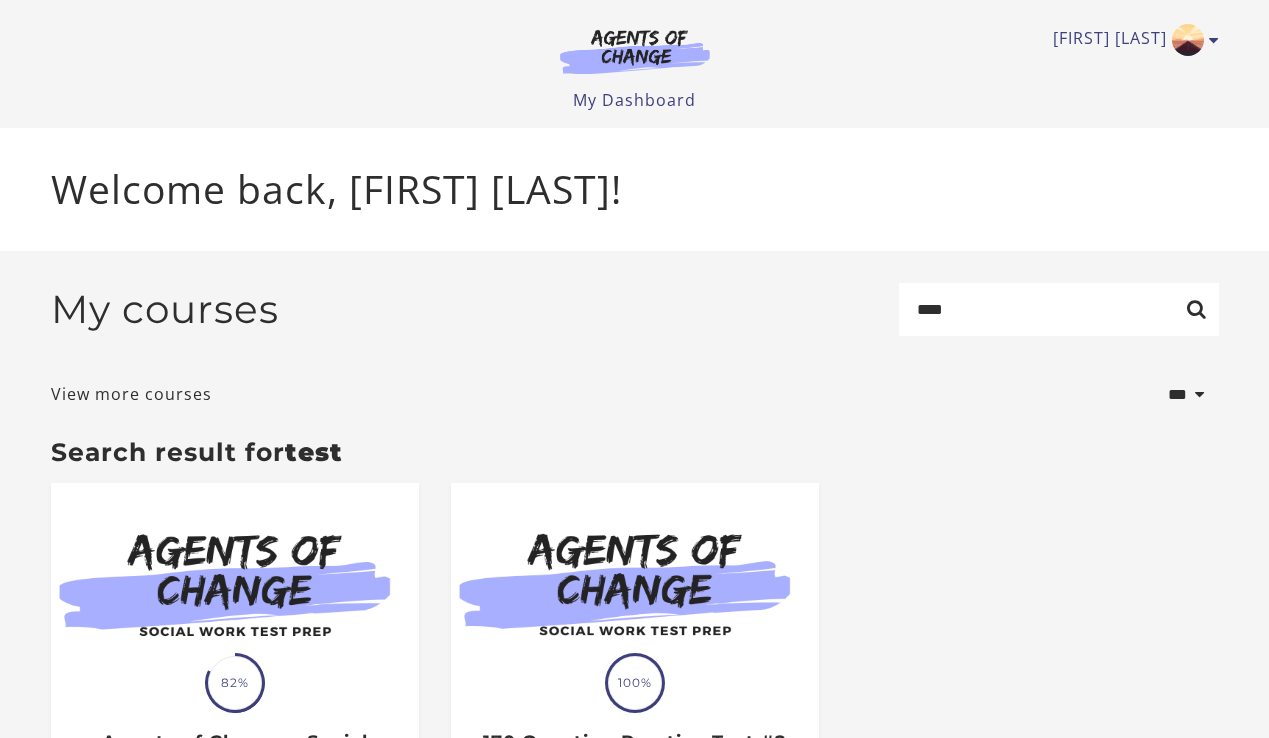 scroll, scrollTop: 0, scrollLeft: 0, axis: both 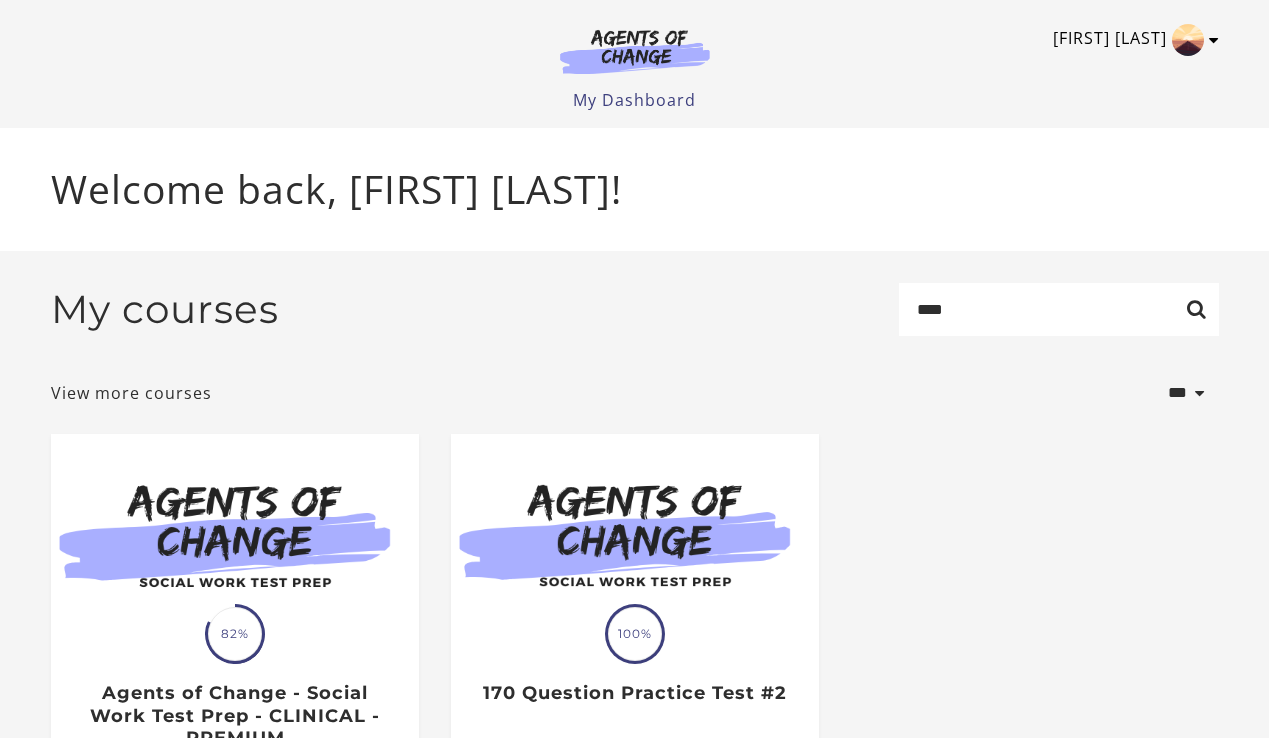 click on "[FIRST] [LAST]" at bounding box center (1131, 40) 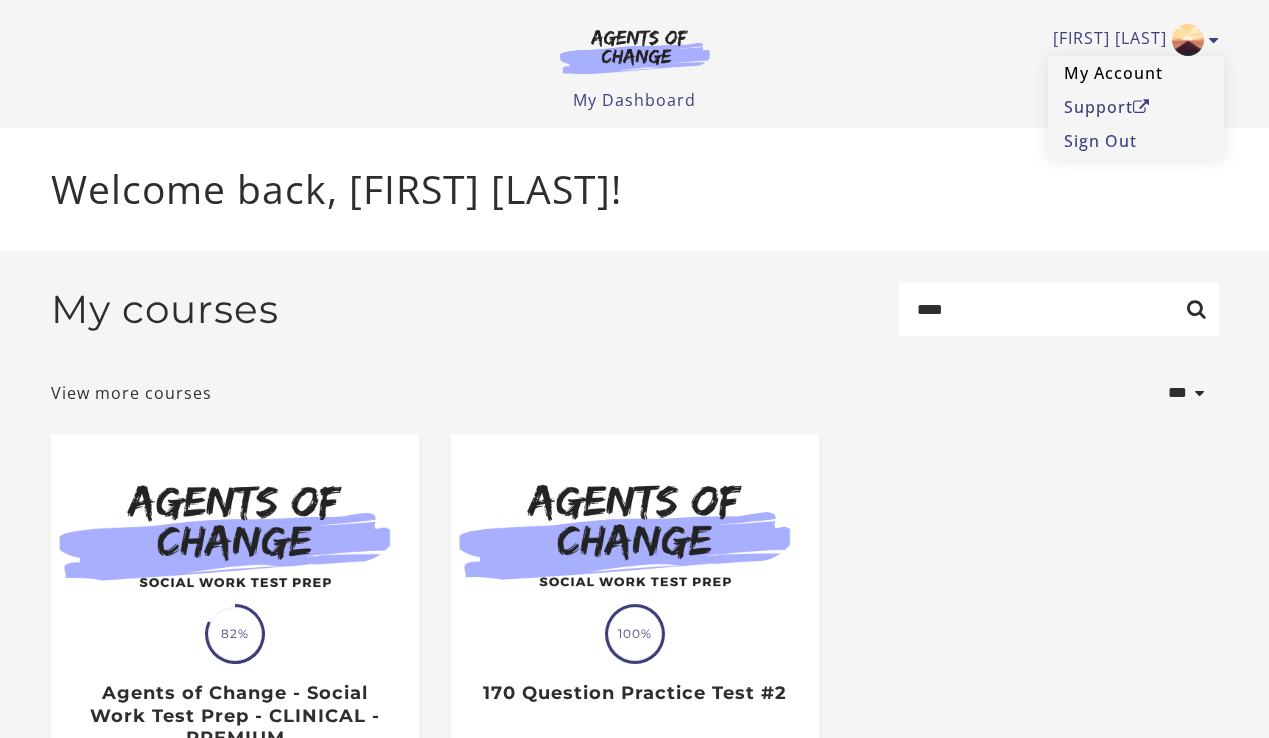 click on "My Account" at bounding box center (1136, 73) 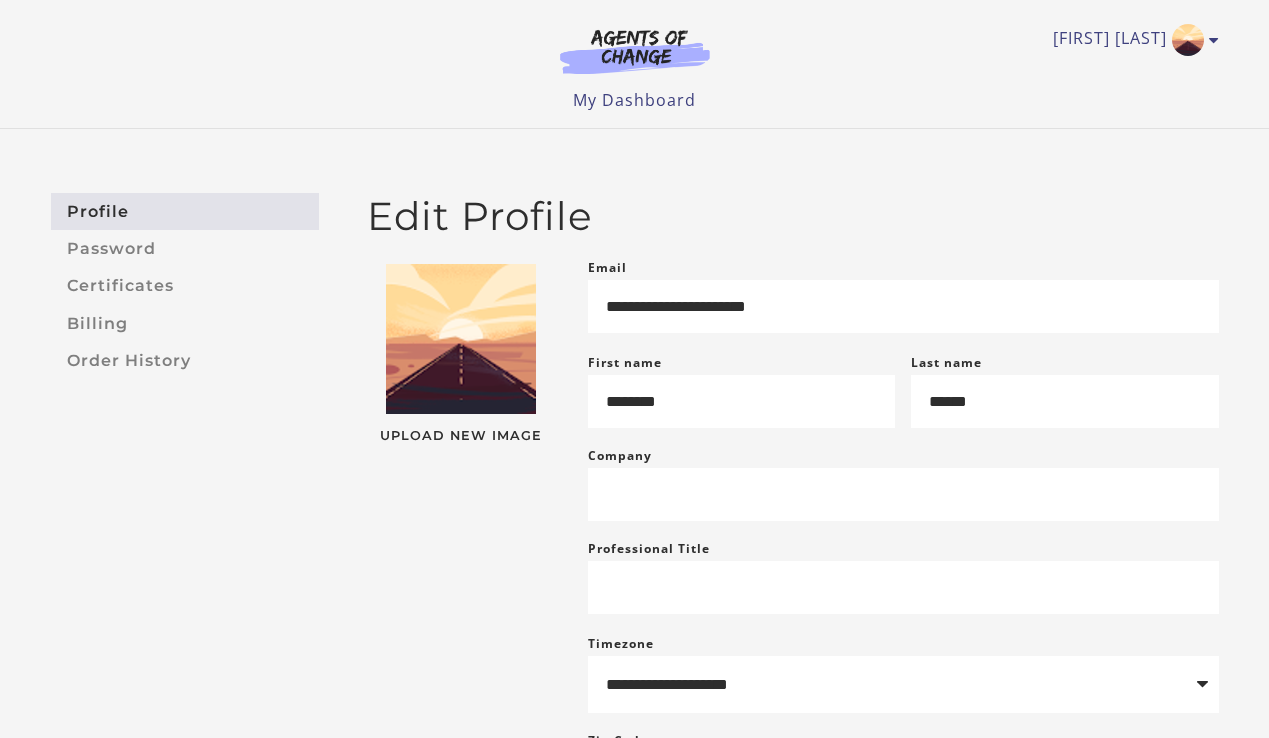 scroll, scrollTop: 0, scrollLeft: 0, axis: both 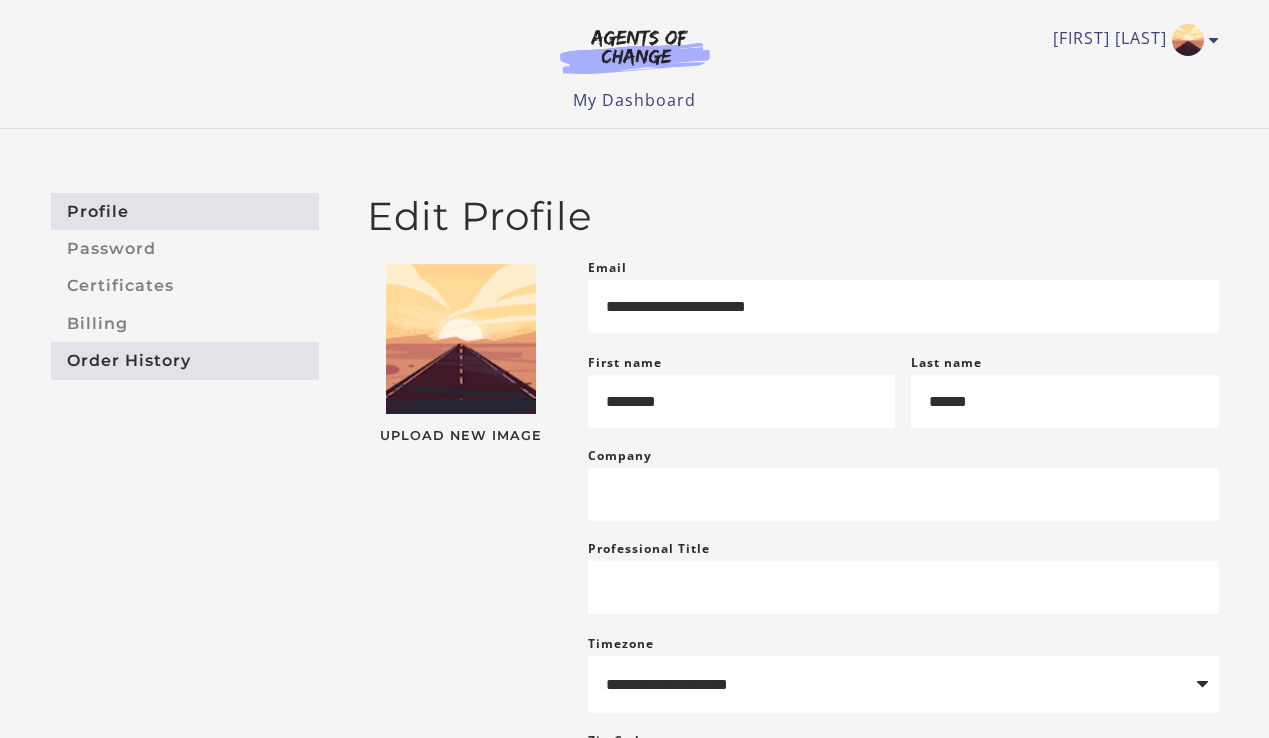 click on "Order History" at bounding box center [185, 360] 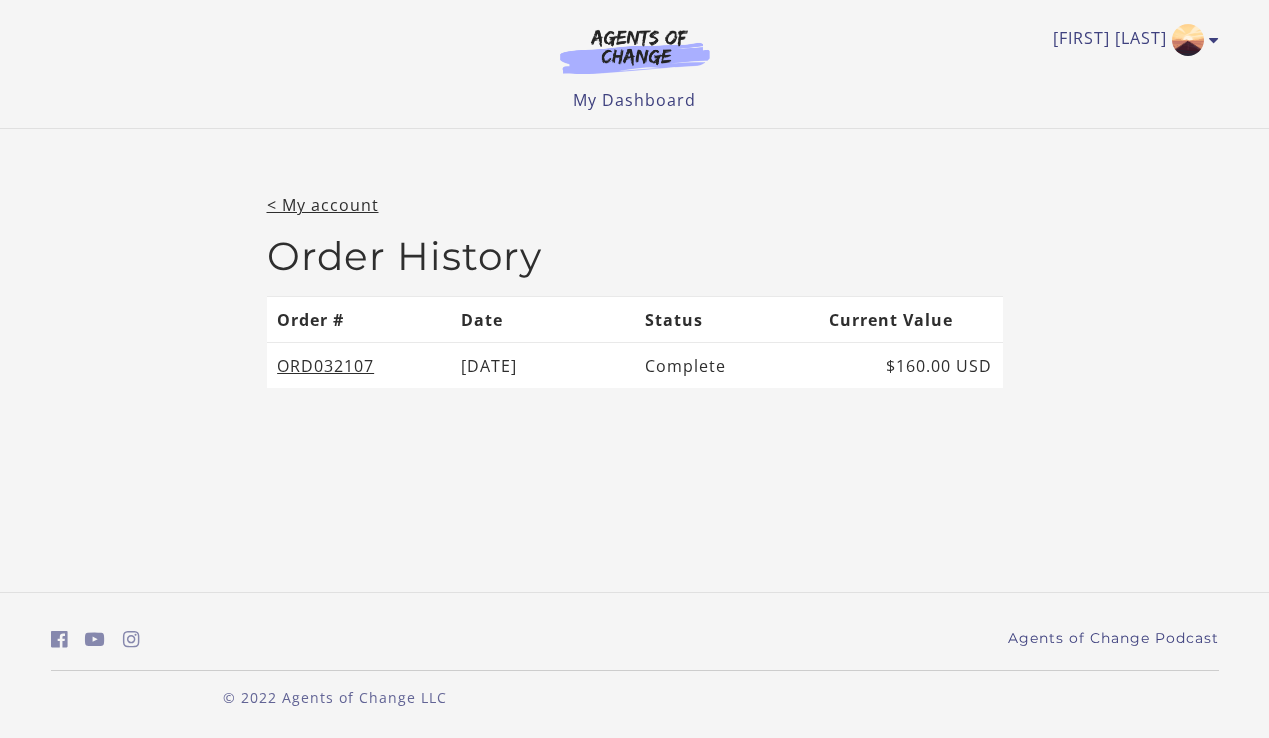 scroll, scrollTop: 0, scrollLeft: 0, axis: both 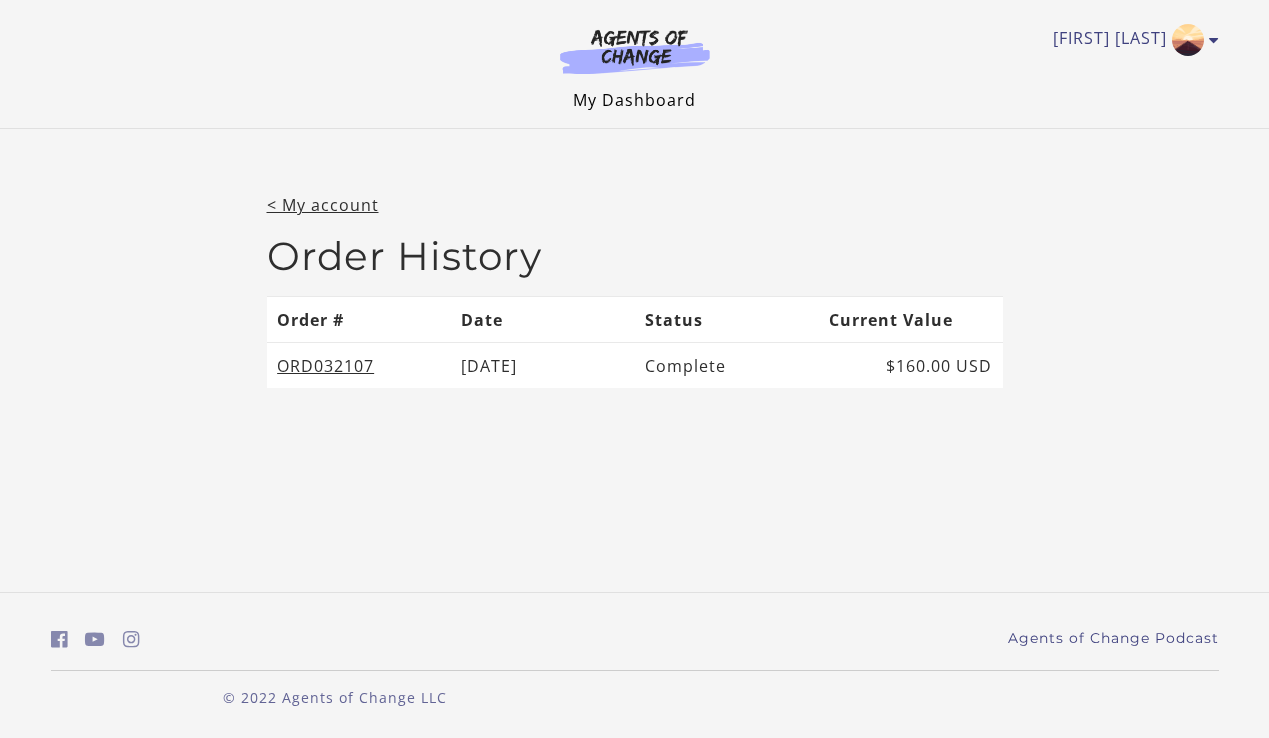 click on "My Dashboard" at bounding box center [634, 100] 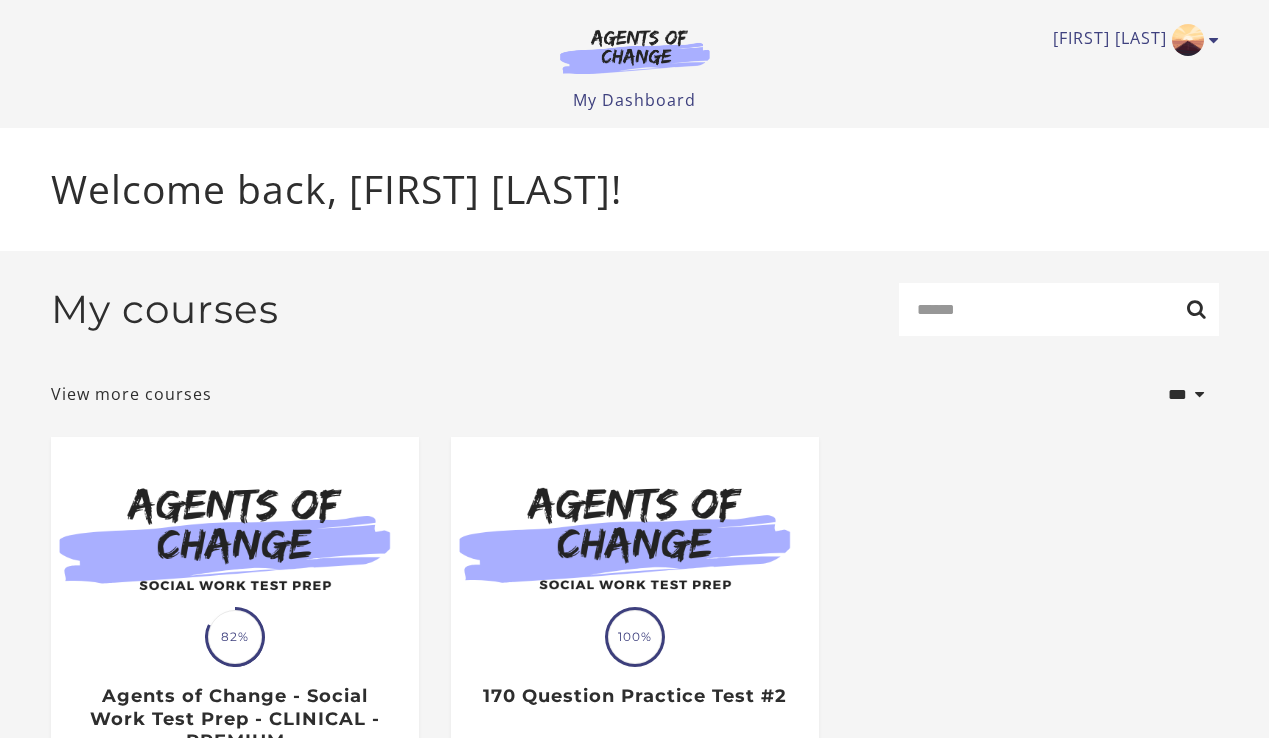 scroll, scrollTop: 0, scrollLeft: 0, axis: both 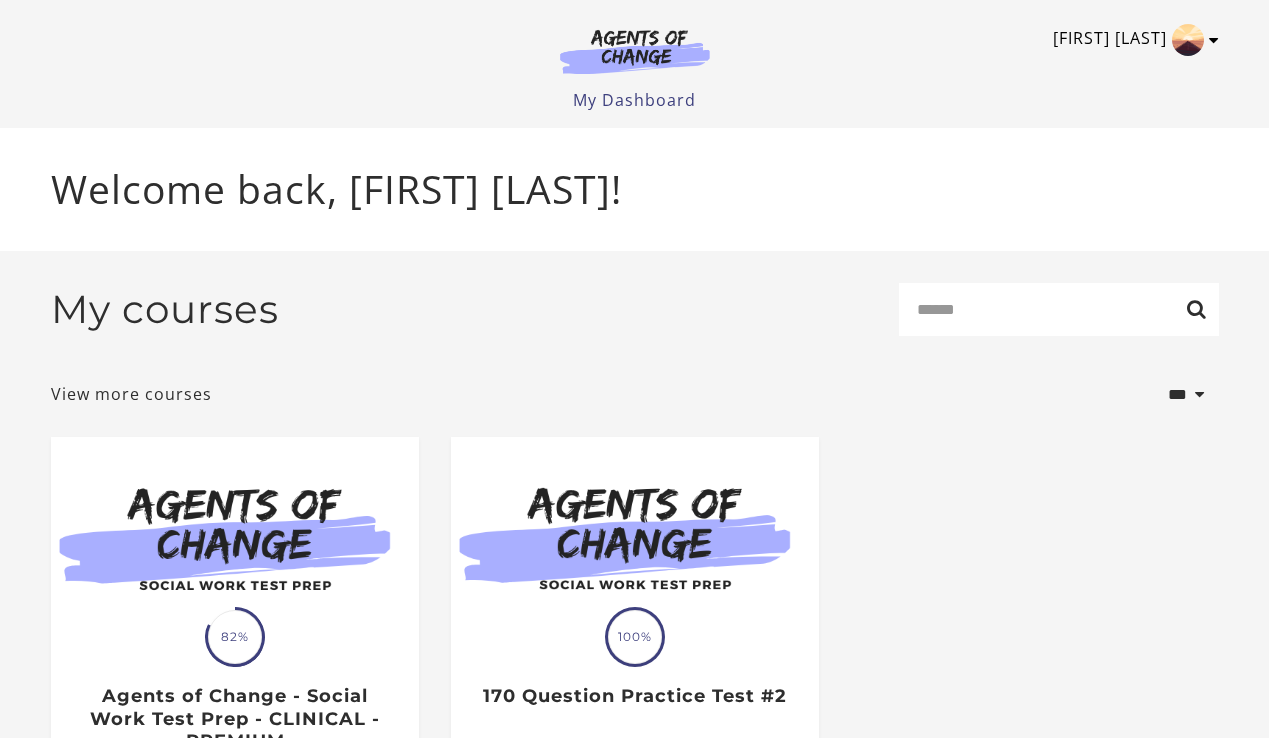 click at bounding box center (1214, 40) 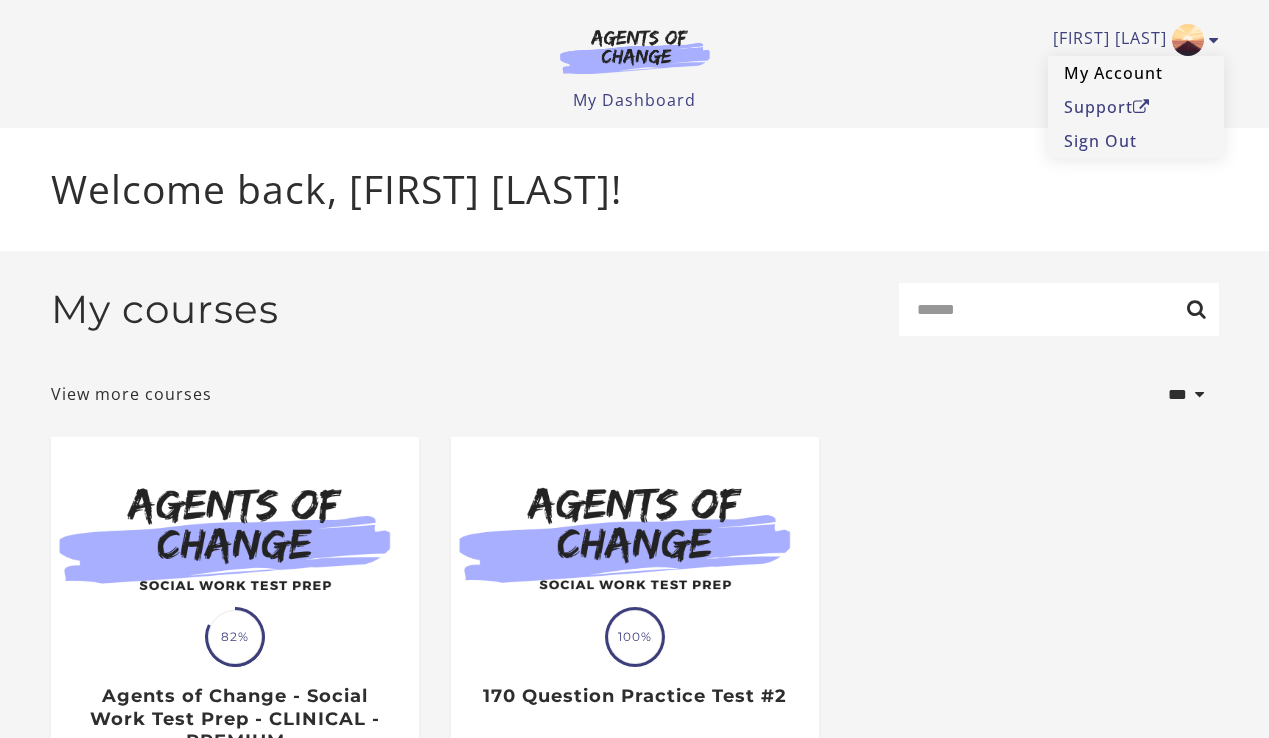 click on "My Account" at bounding box center [1136, 73] 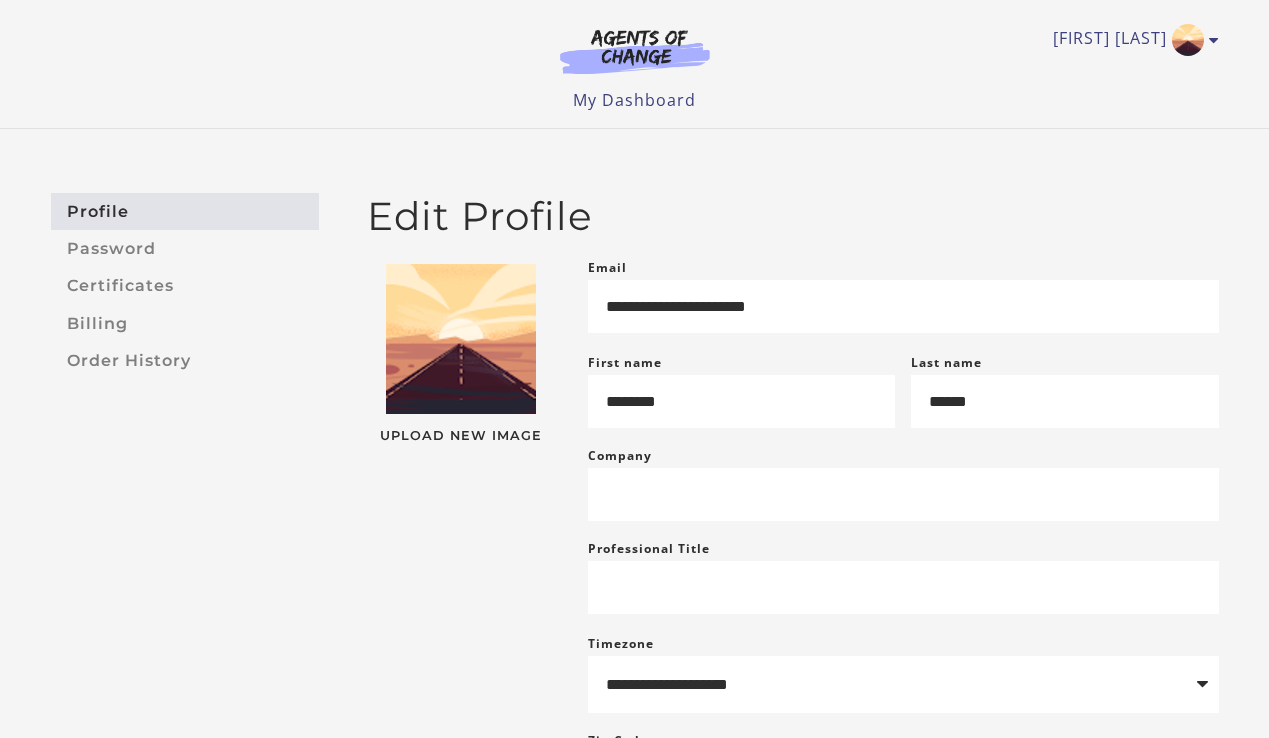 scroll, scrollTop: 0, scrollLeft: 0, axis: both 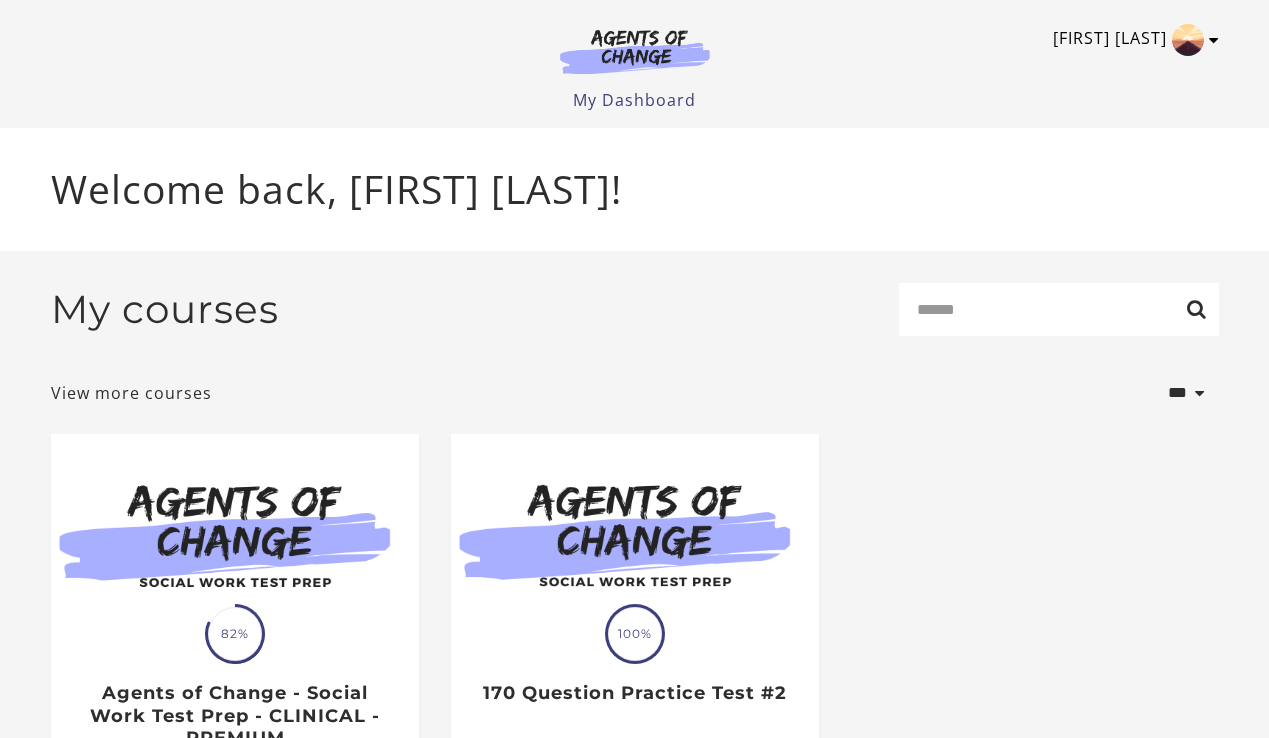 click at bounding box center [1214, 40] 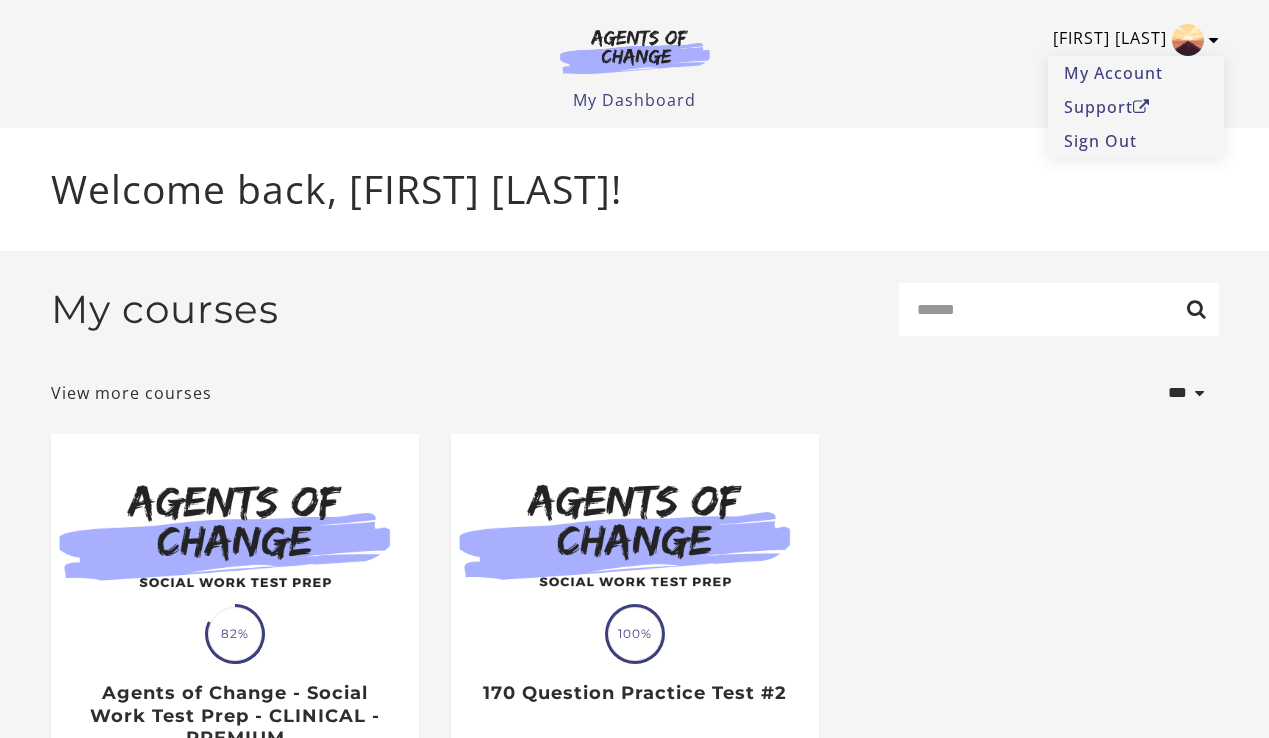 click on "[FIRST] [LAST]" at bounding box center (1131, 40) 